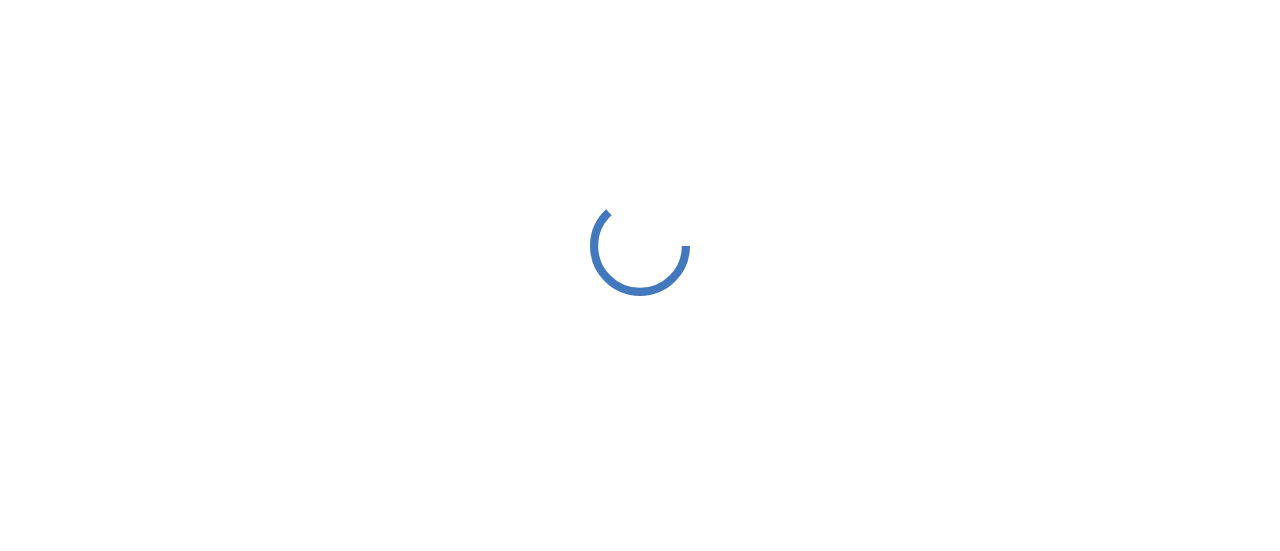 scroll, scrollTop: 0, scrollLeft: 0, axis: both 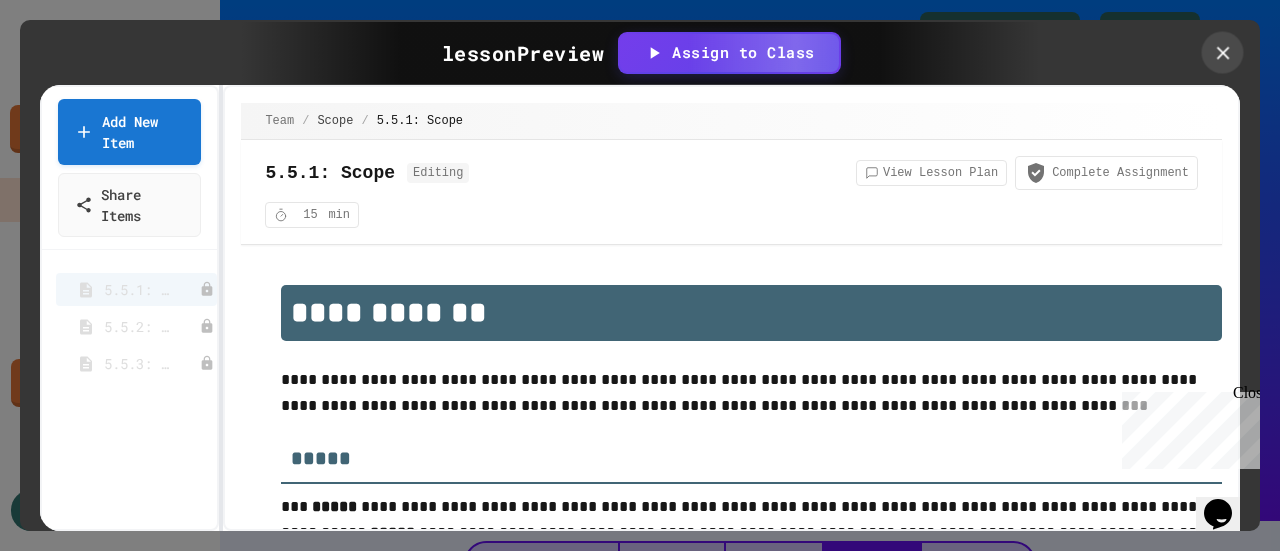 click 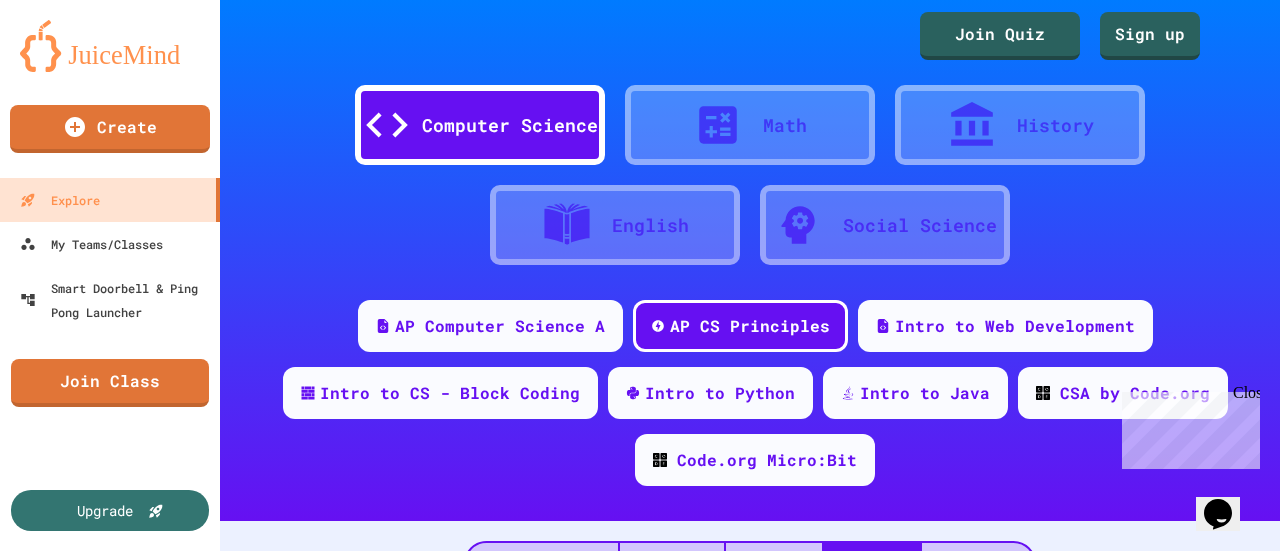 click on "Computer Science" at bounding box center (510, 125) 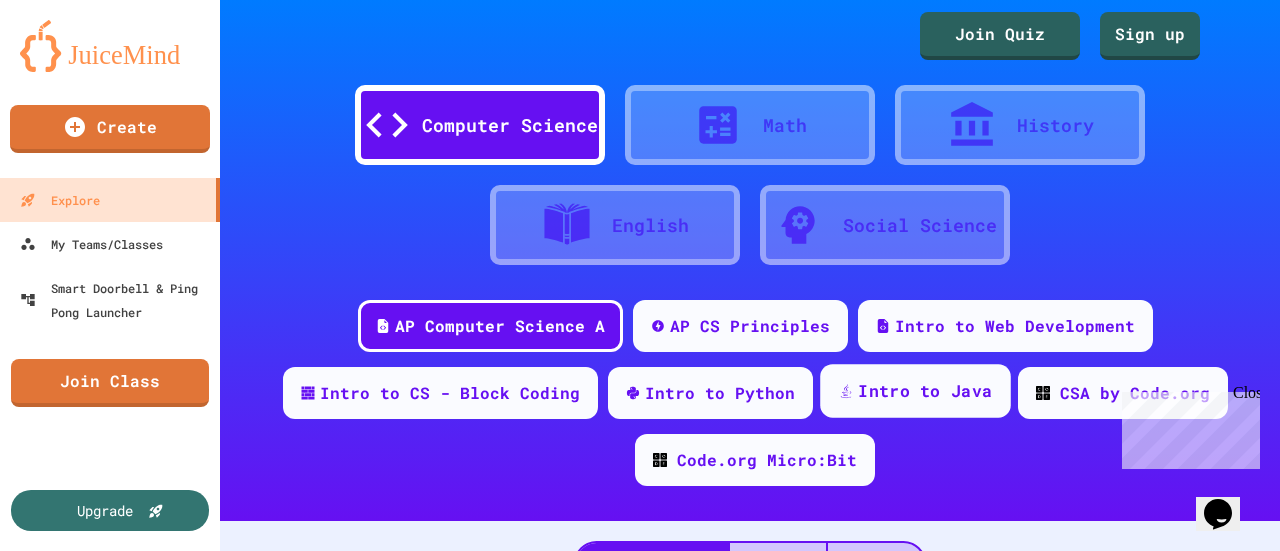 click on "Intro to Java" at bounding box center [925, 391] 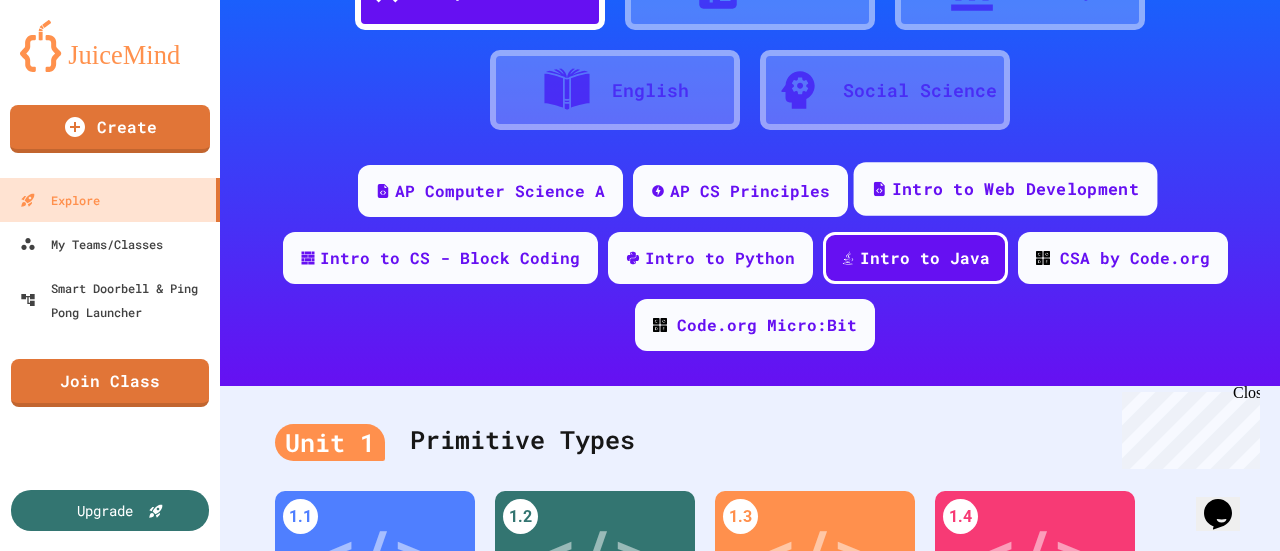 scroll, scrollTop: 134, scrollLeft: 0, axis: vertical 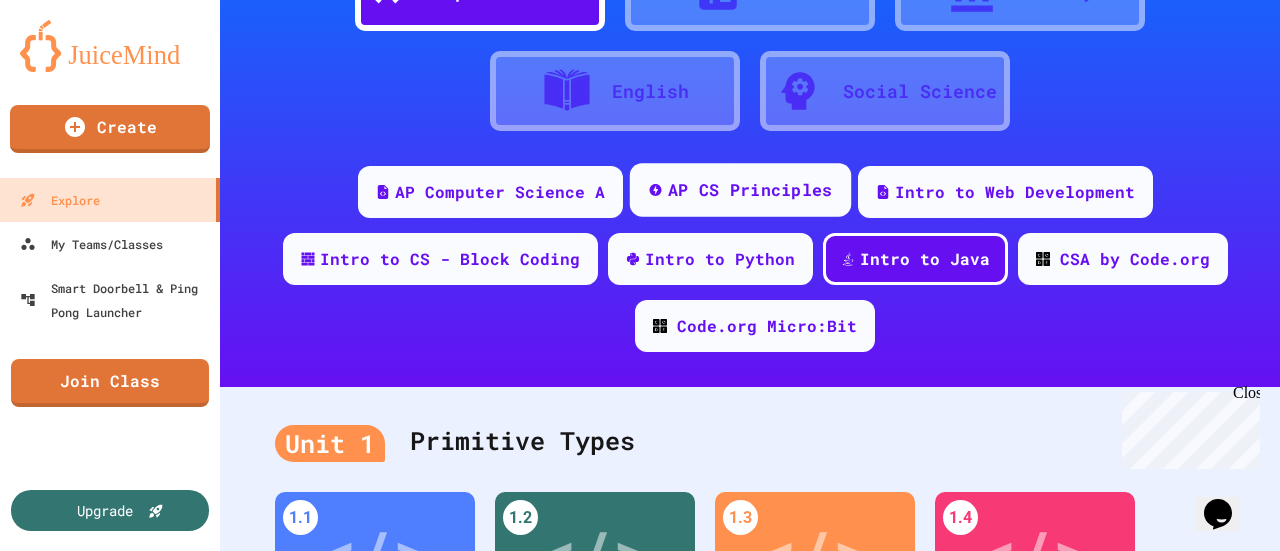 click on "AP CS Principles" at bounding box center (739, 190) 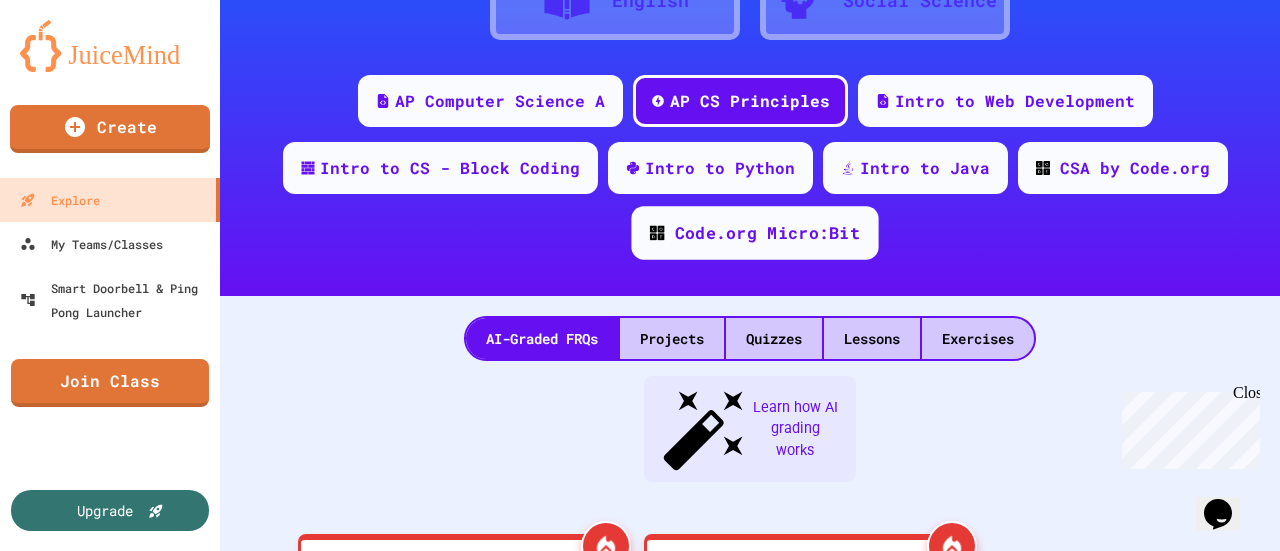 scroll, scrollTop: 228, scrollLeft: 0, axis: vertical 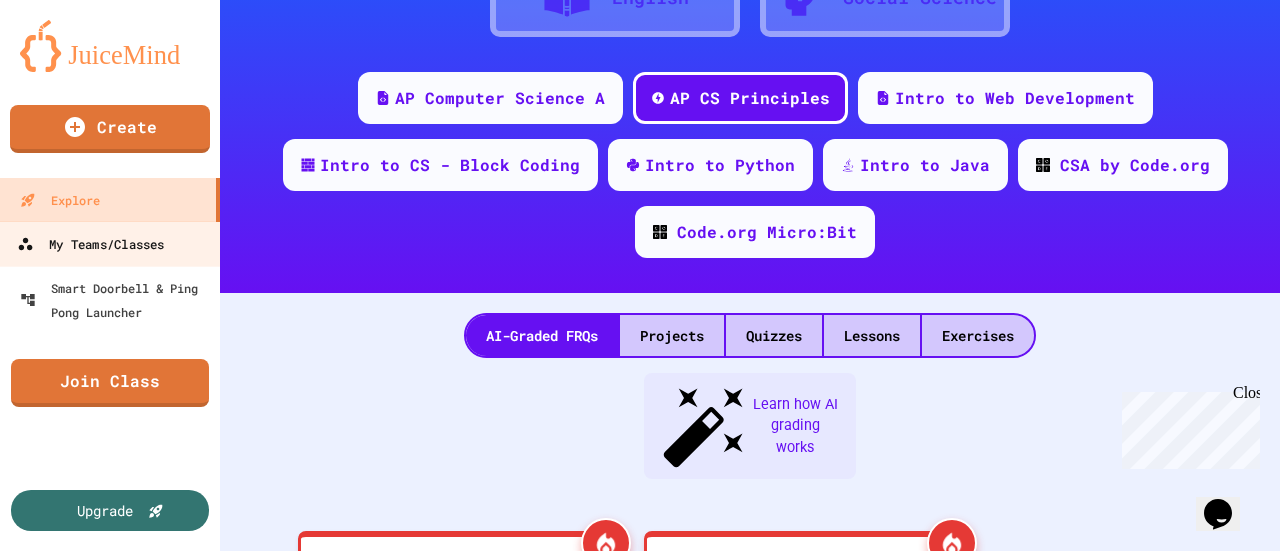 click on "My Teams/Classes" at bounding box center [90, 244] 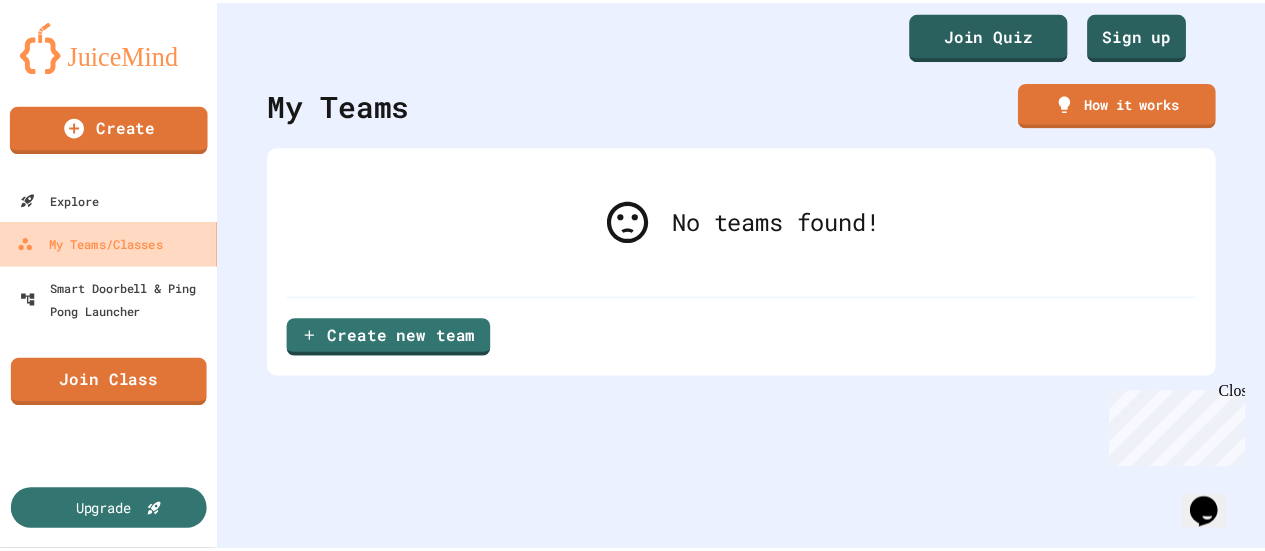 scroll, scrollTop: 0, scrollLeft: 0, axis: both 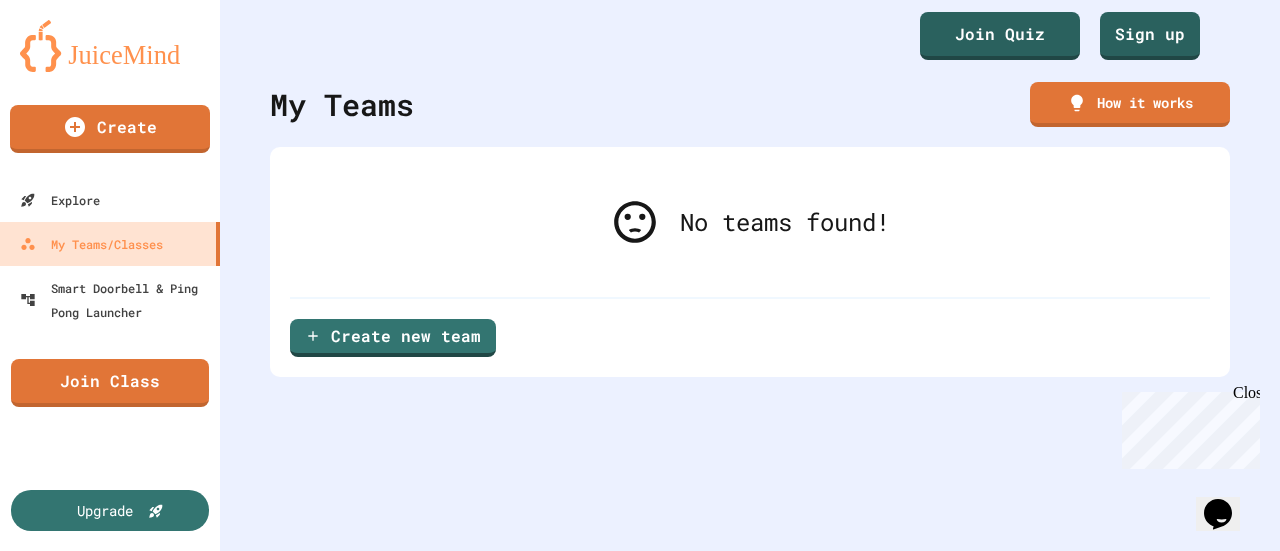 click at bounding box center (110, 46) 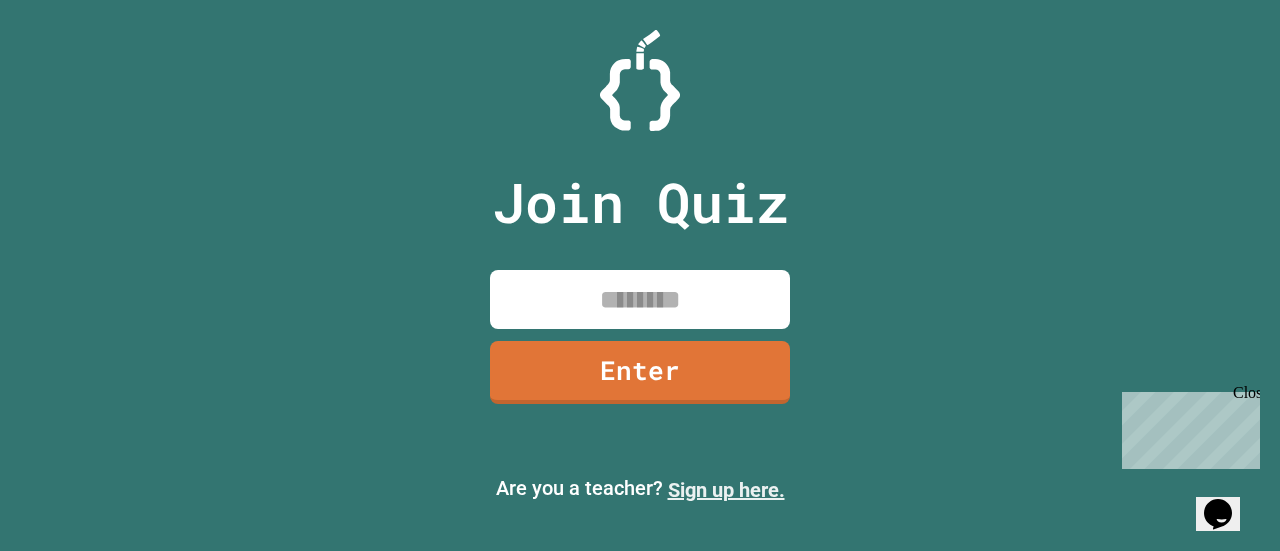 click on "Sign up here." at bounding box center (726, 490) 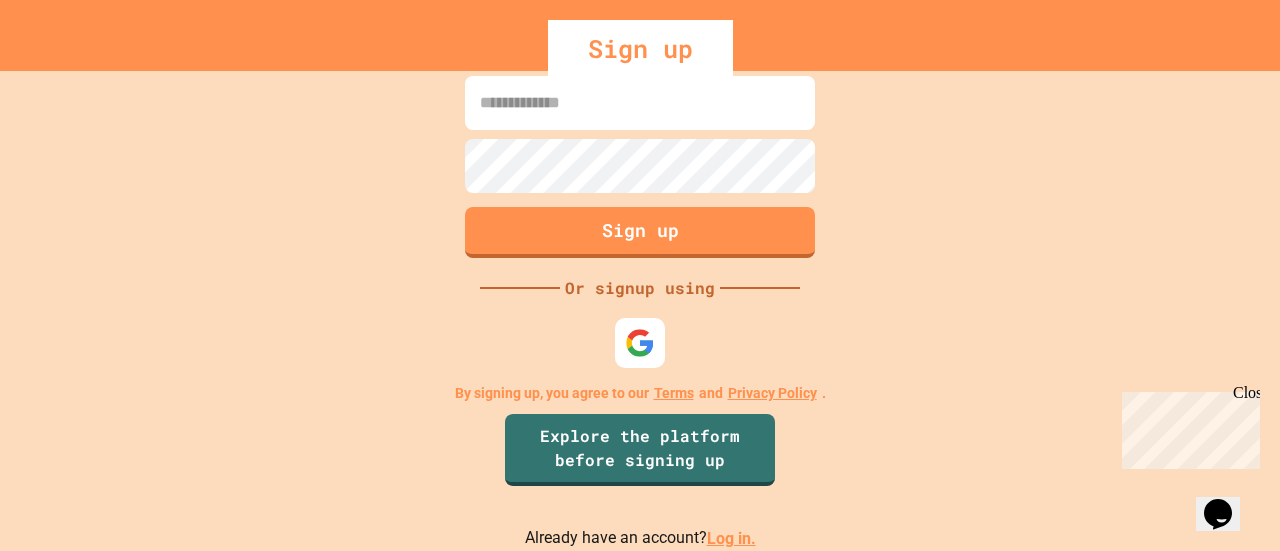 click on "Log in." at bounding box center (731, 538) 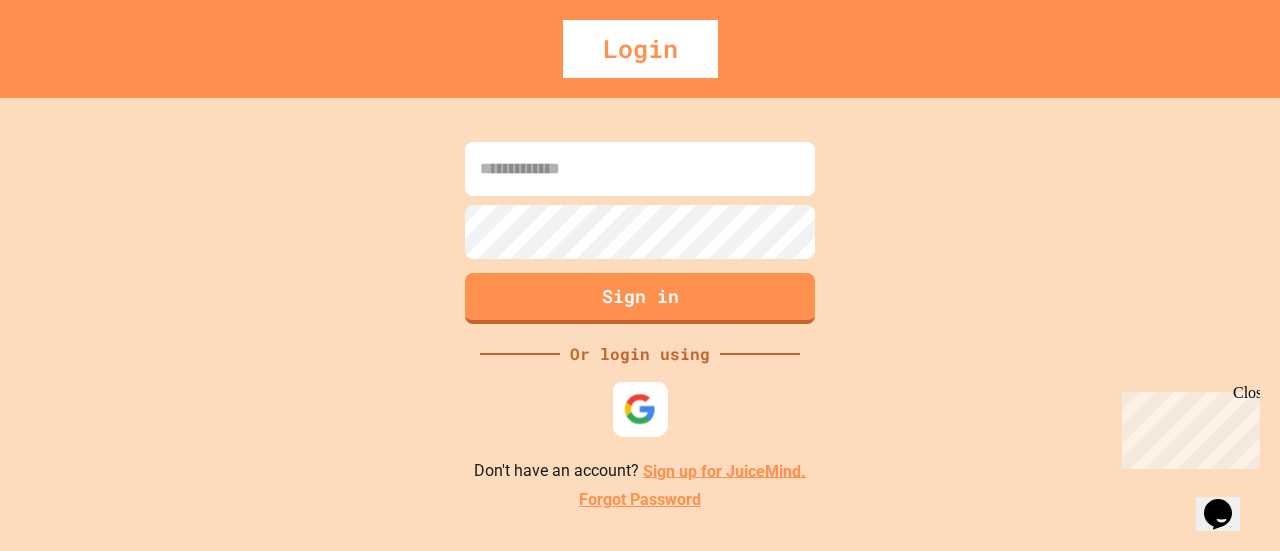 click at bounding box center (640, 408) 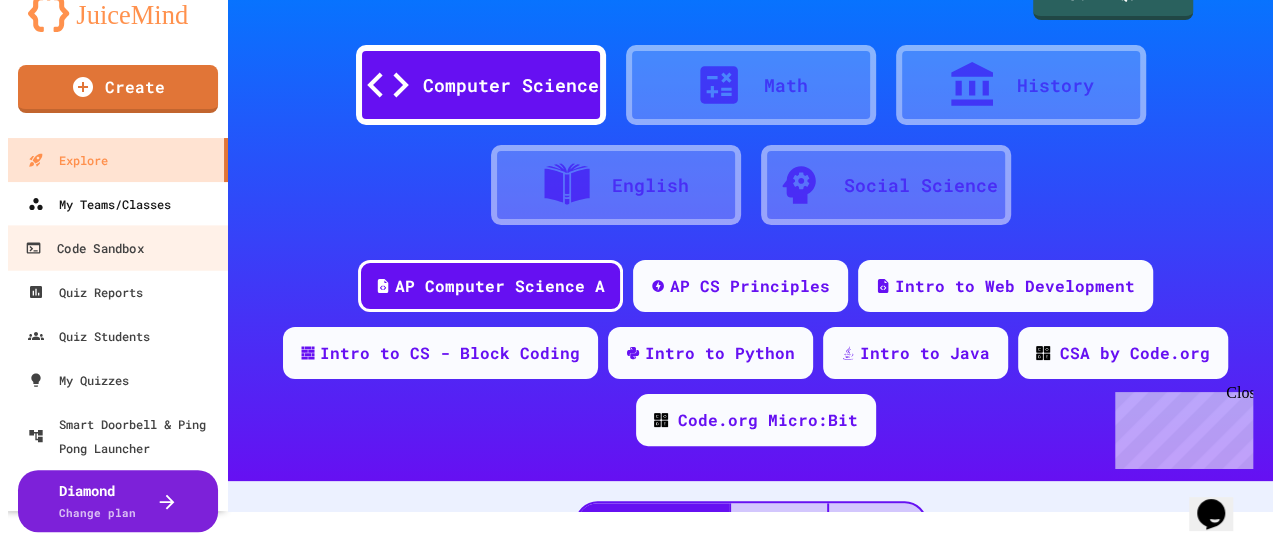 scroll, scrollTop: 0, scrollLeft: 0, axis: both 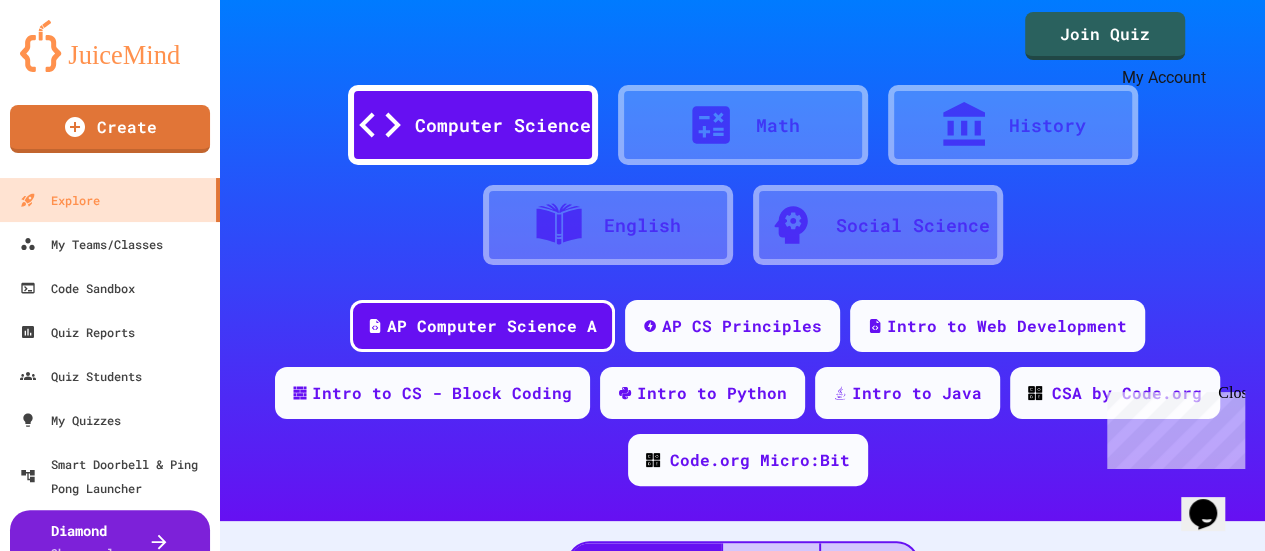 click 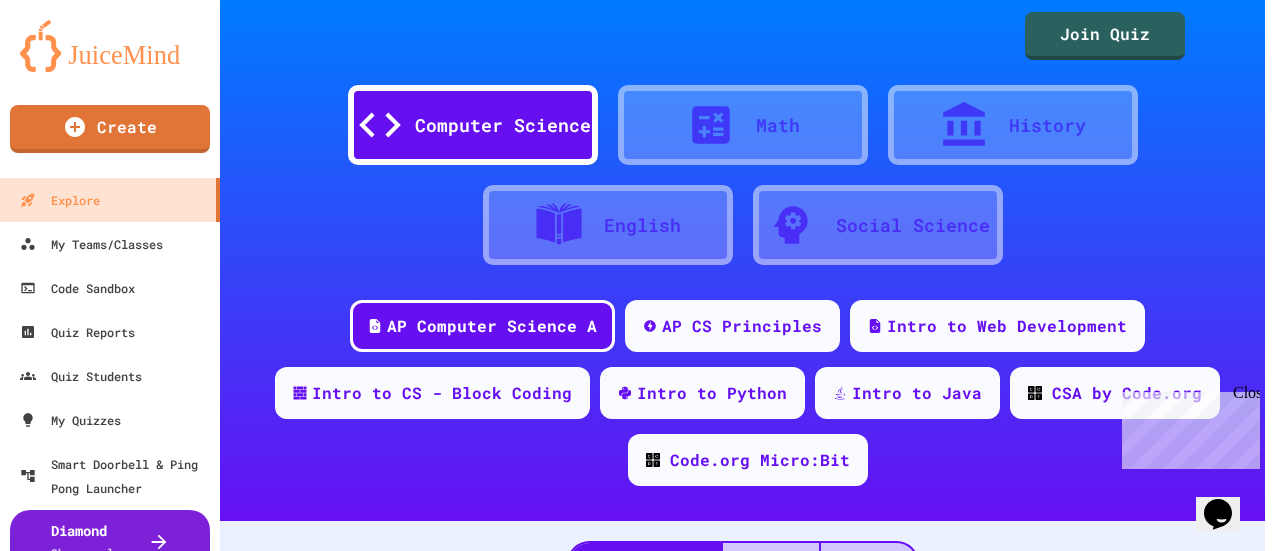 click at bounding box center [632, 551] 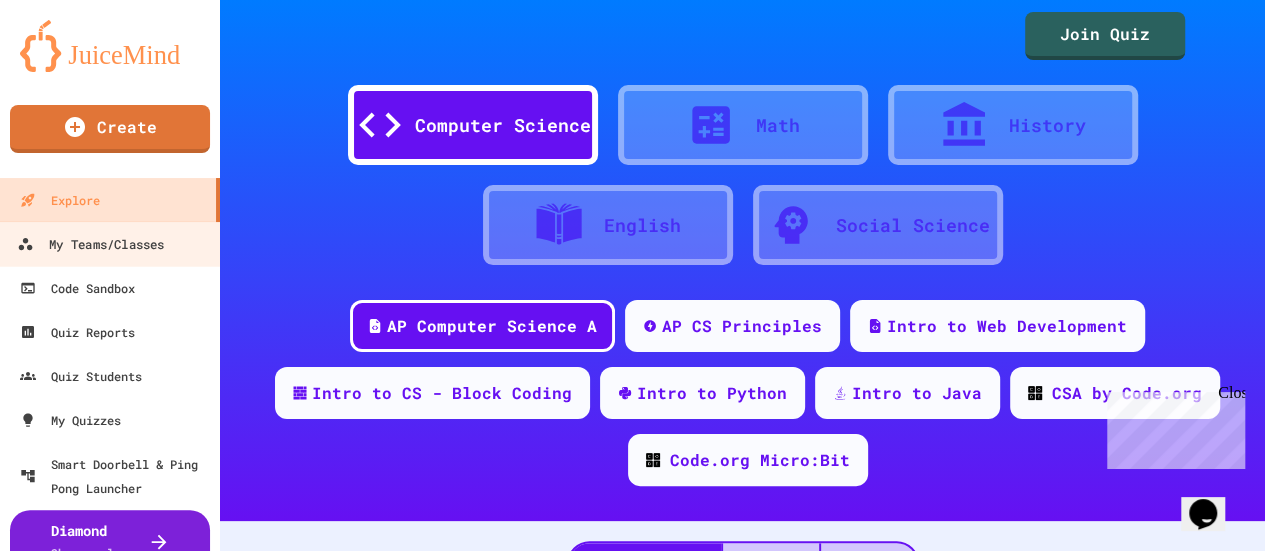 click on "My Teams/Classes" at bounding box center [90, 244] 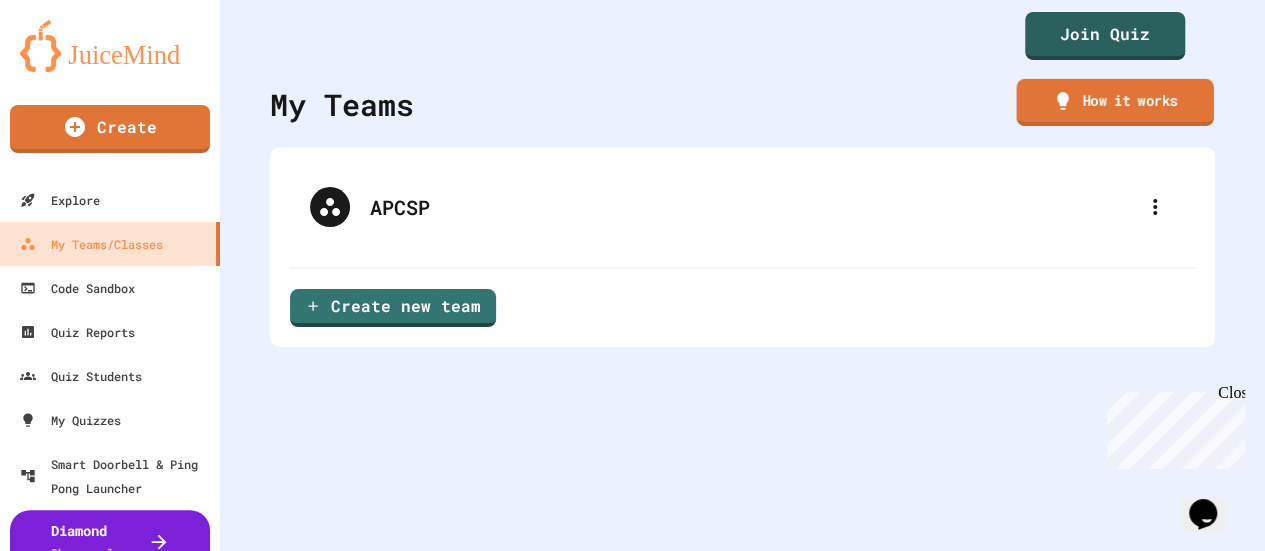 click on "How it works" at bounding box center (1114, 102) 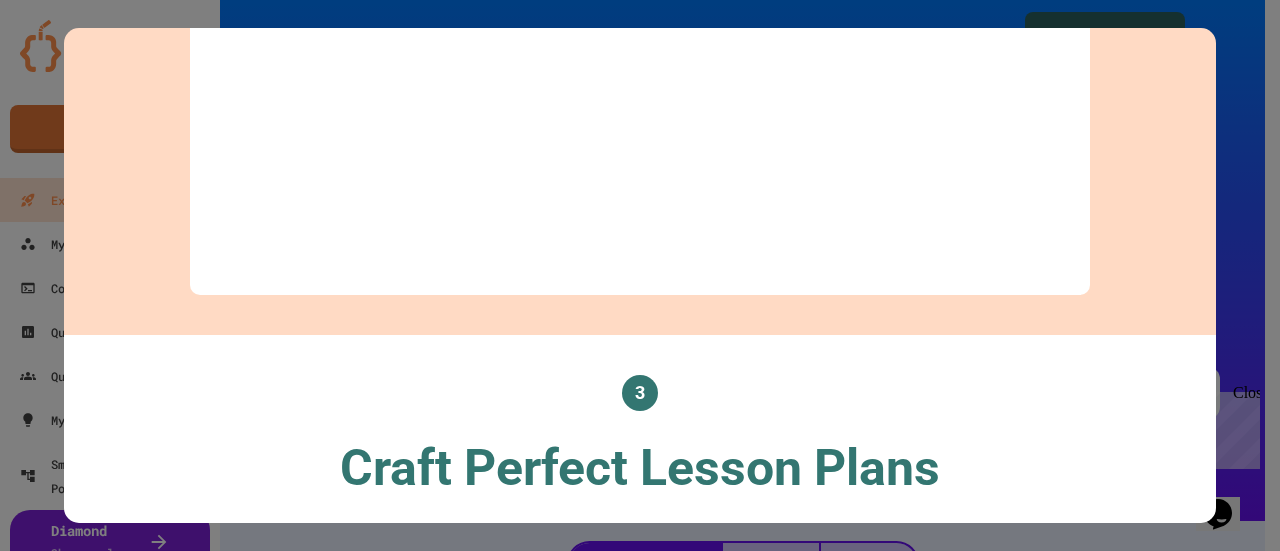 scroll, scrollTop: 1638, scrollLeft: 0, axis: vertical 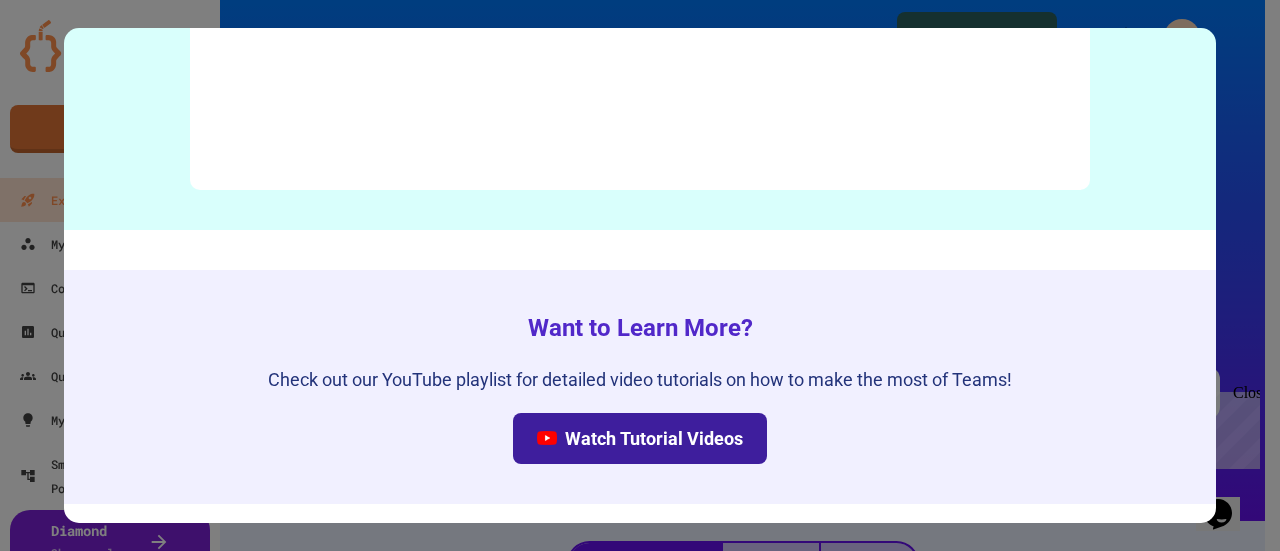click on "Watch Tutorial Videos" at bounding box center (640, 438) 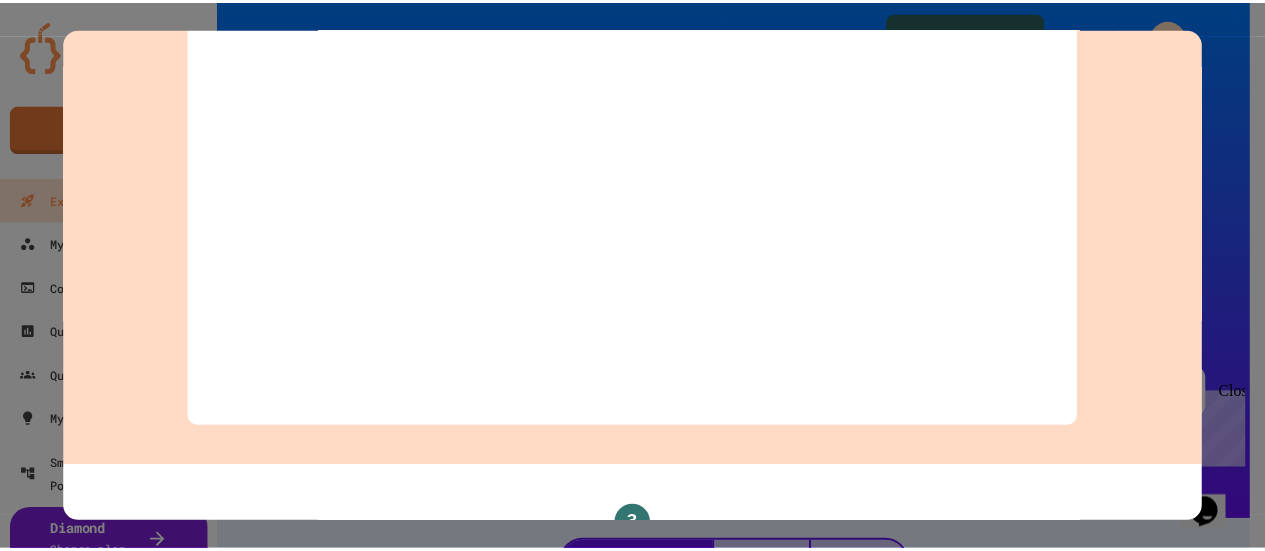 scroll, scrollTop: 0, scrollLeft: 0, axis: both 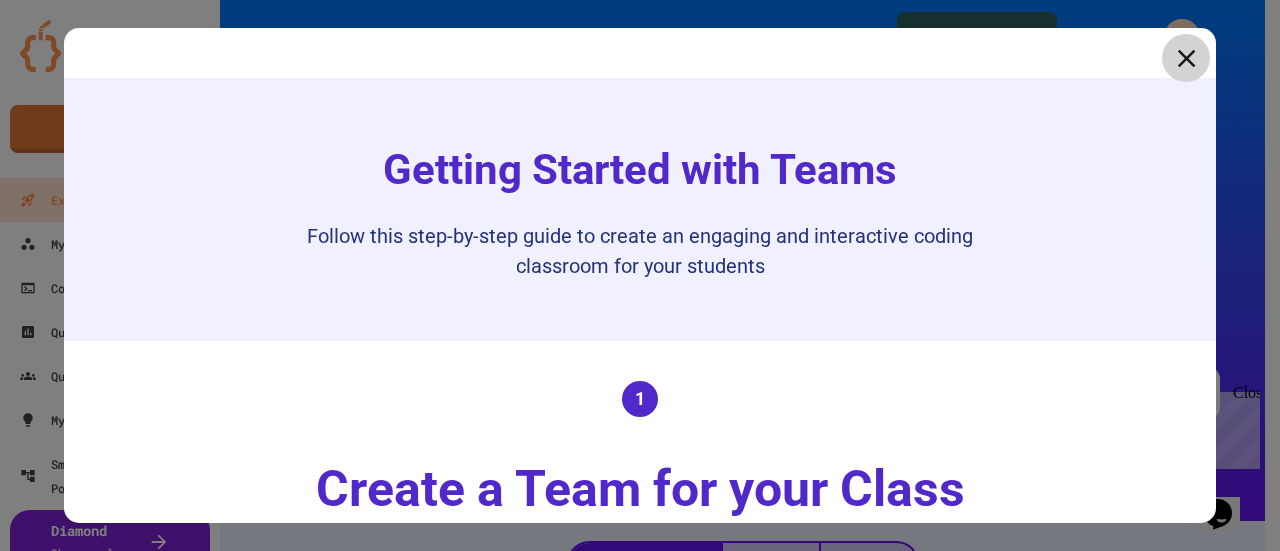 click 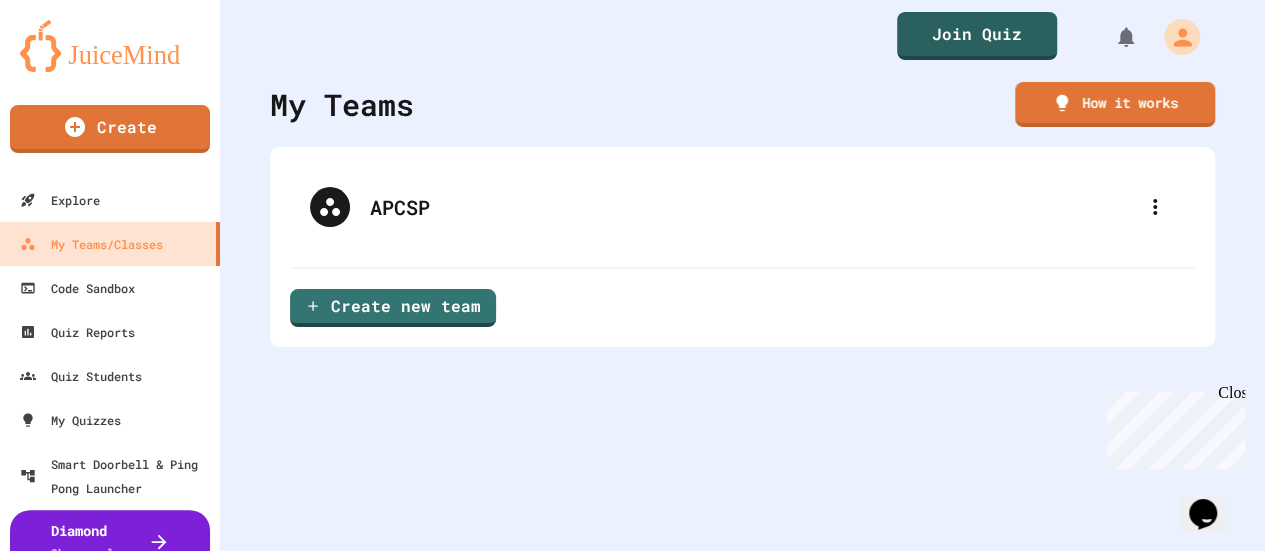 scroll, scrollTop: 40, scrollLeft: 0, axis: vertical 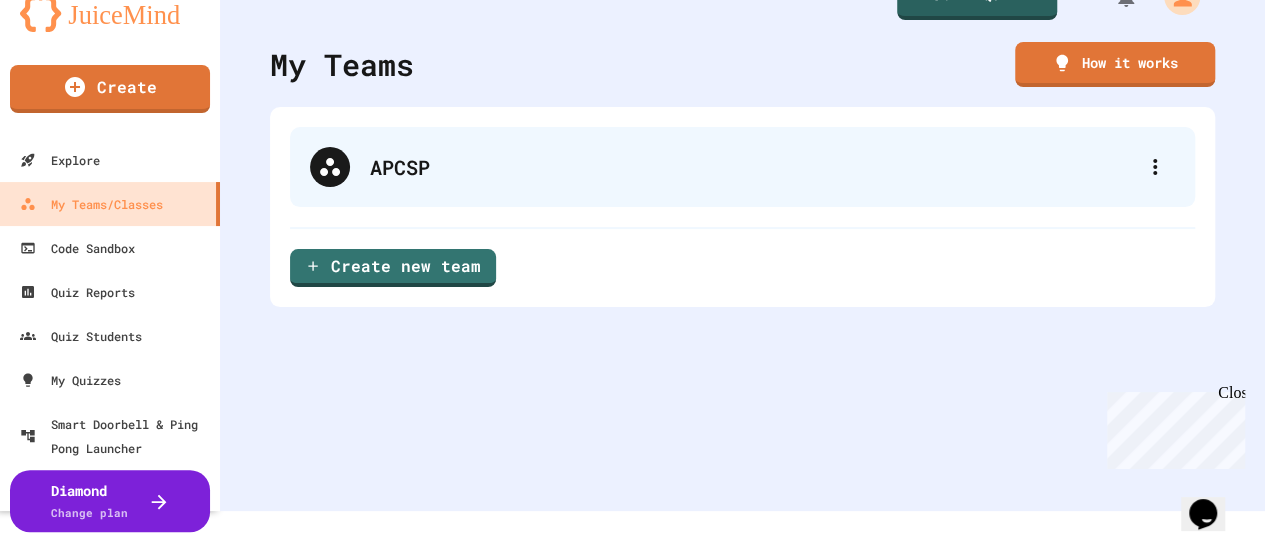 click on "APCSP" at bounding box center [752, 167] 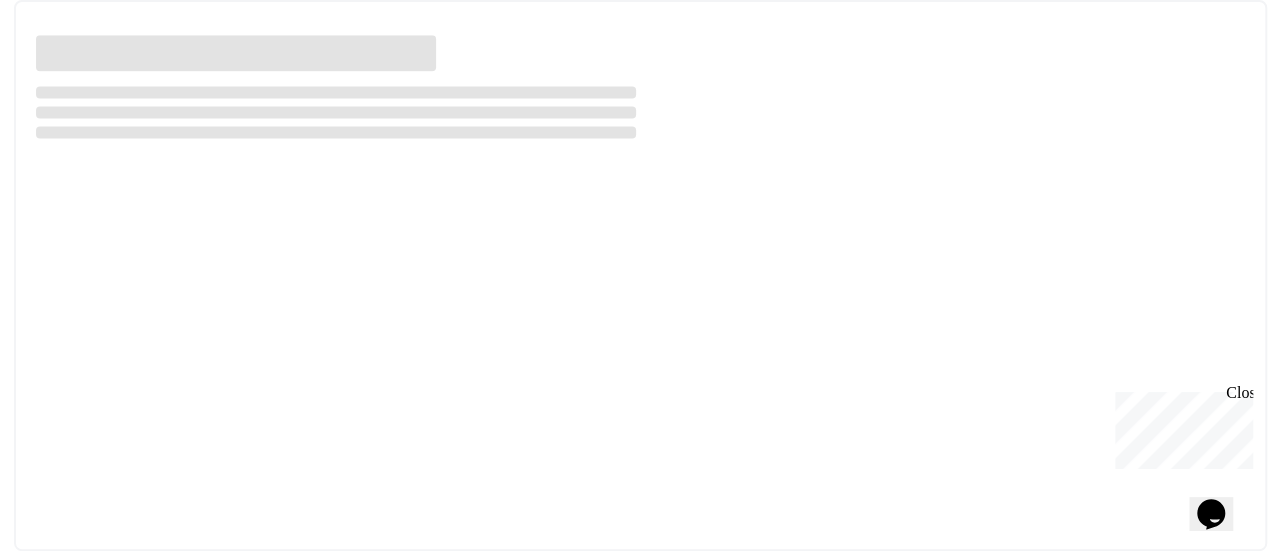 scroll, scrollTop: 0, scrollLeft: 0, axis: both 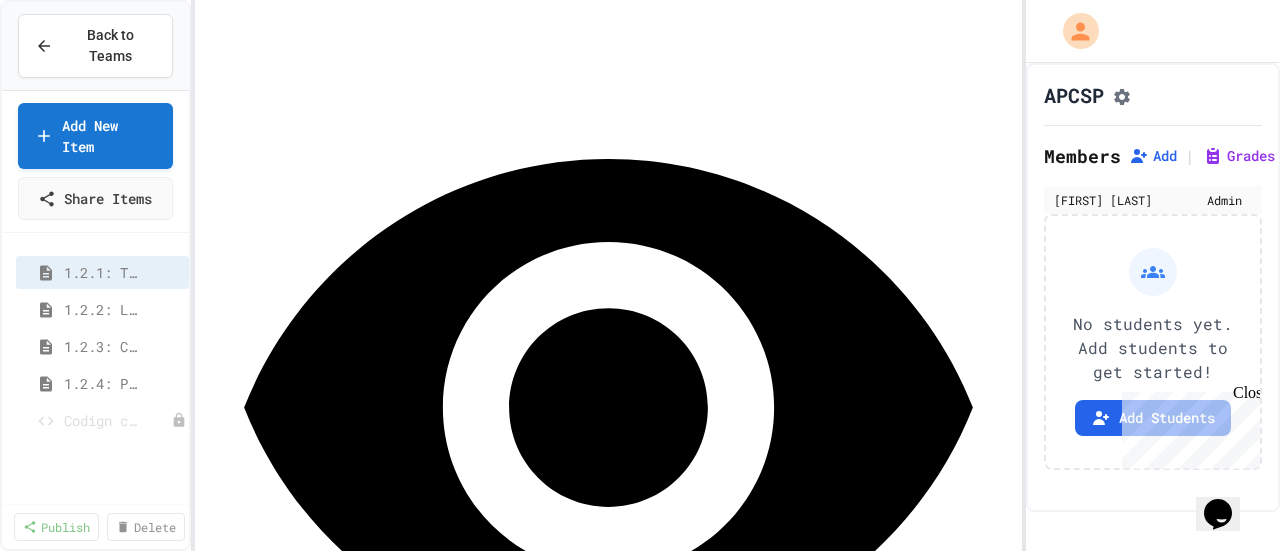 click on "*******" at bounding box center [798, 1145] 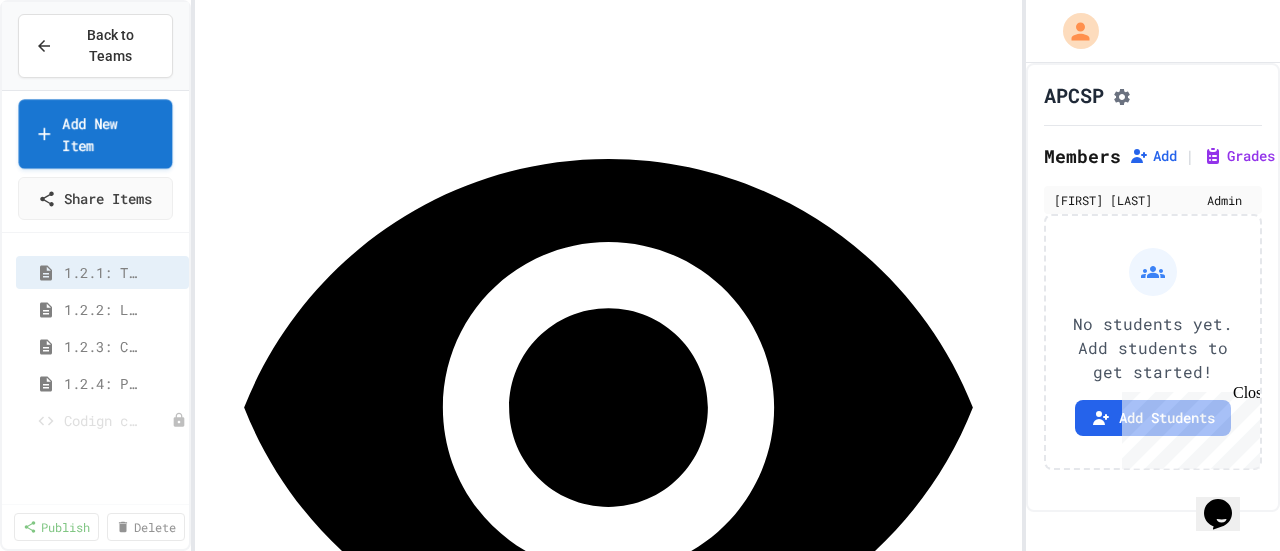 click on "Add New Item" at bounding box center (96, 133) 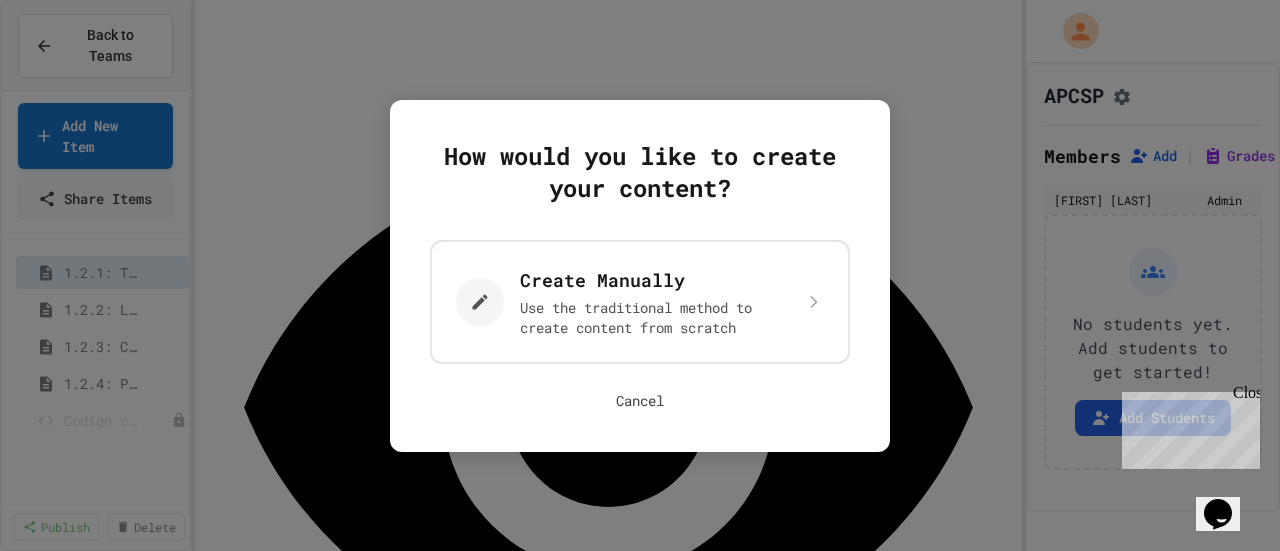 click on "Cancel" at bounding box center [640, 401] 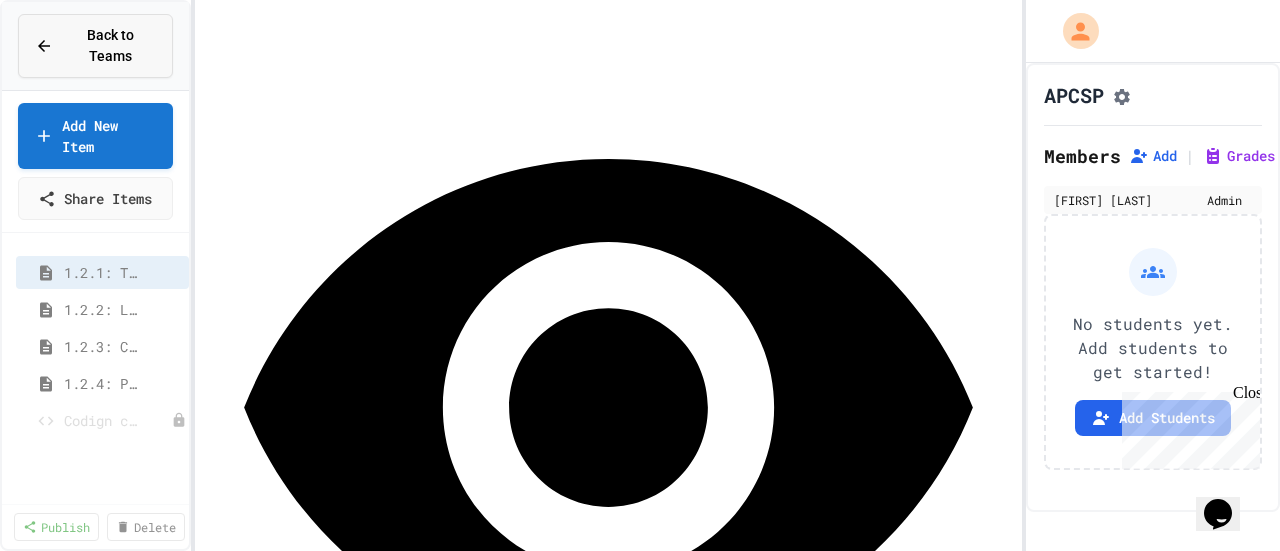 click on "Back to Teams" at bounding box center (110, 46) 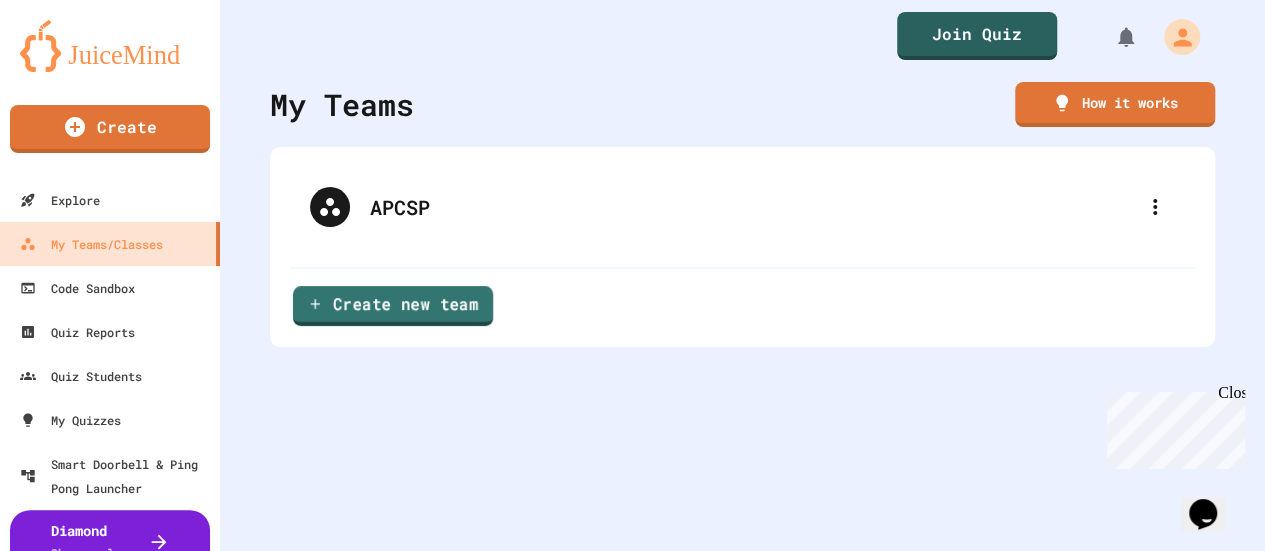 click on "Create new team" at bounding box center (393, 306) 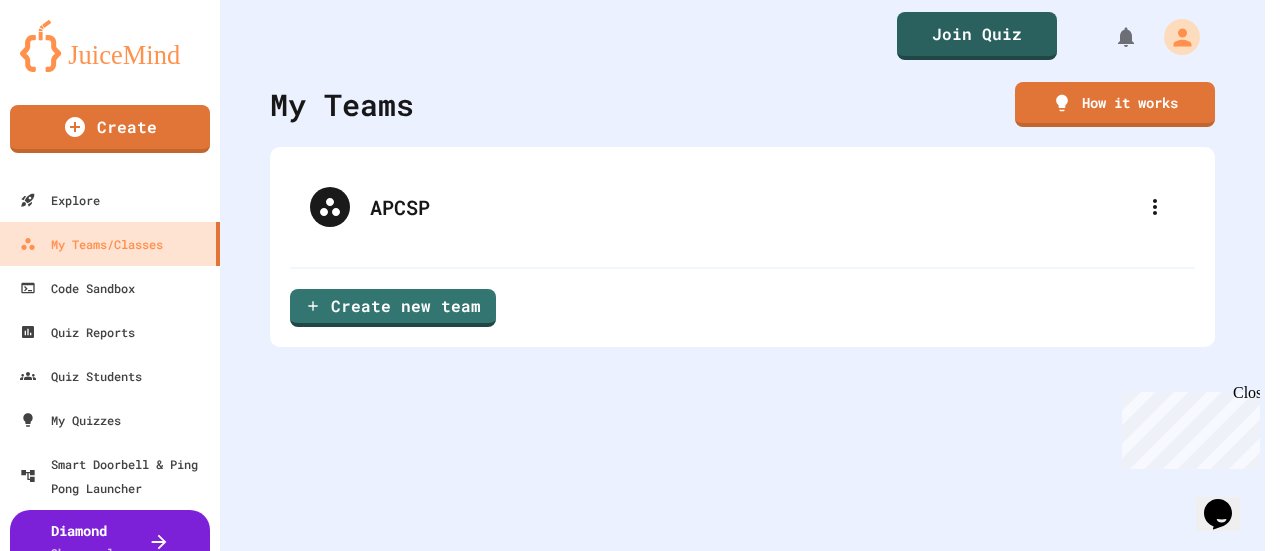 scroll, scrollTop: 0, scrollLeft: 0, axis: both 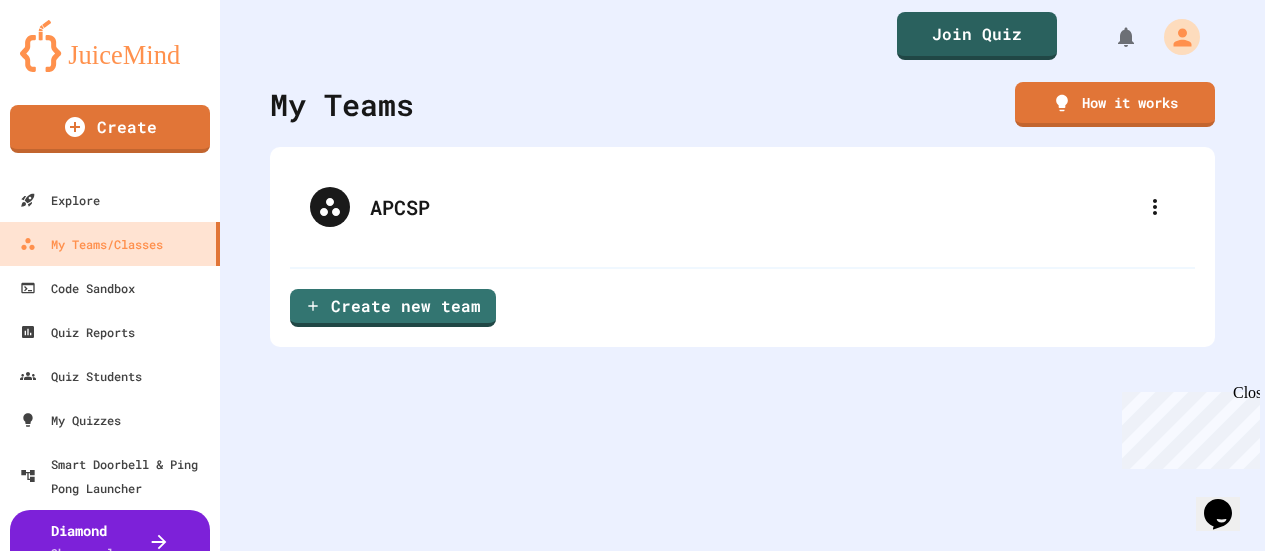click at bounding box center (632, 654) 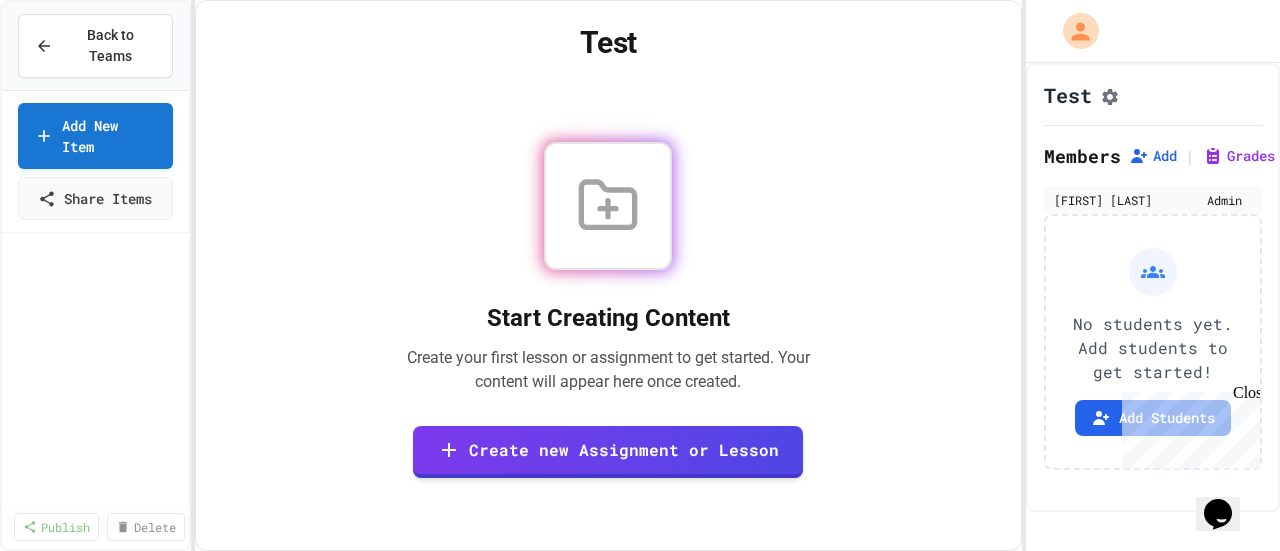 click 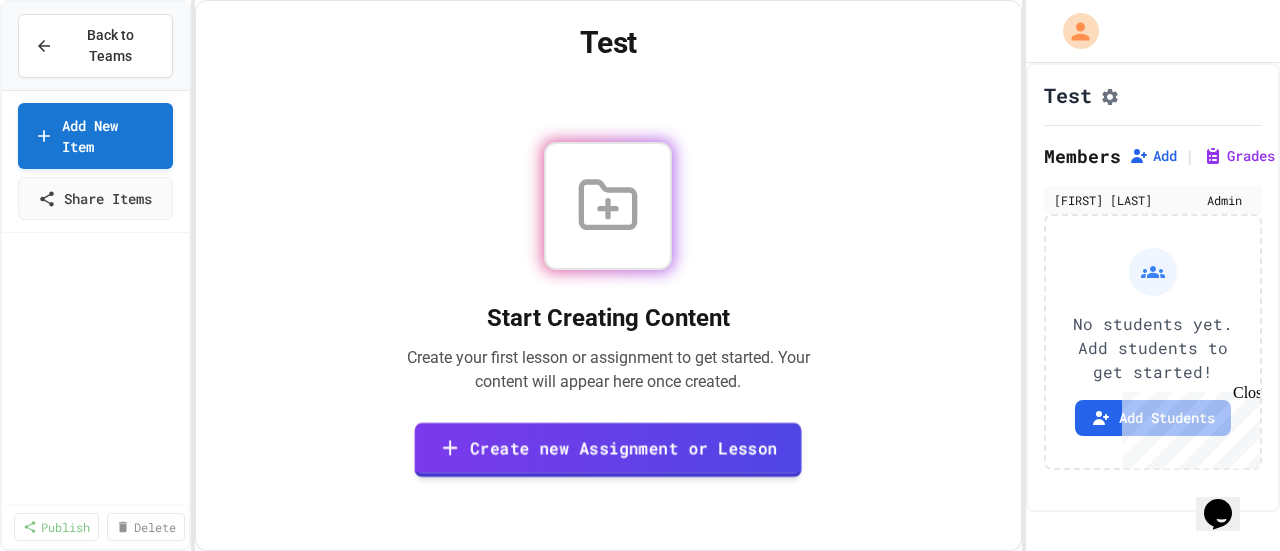 click on "Create new Assignment or Lesson" at bounding box center (608, 449) 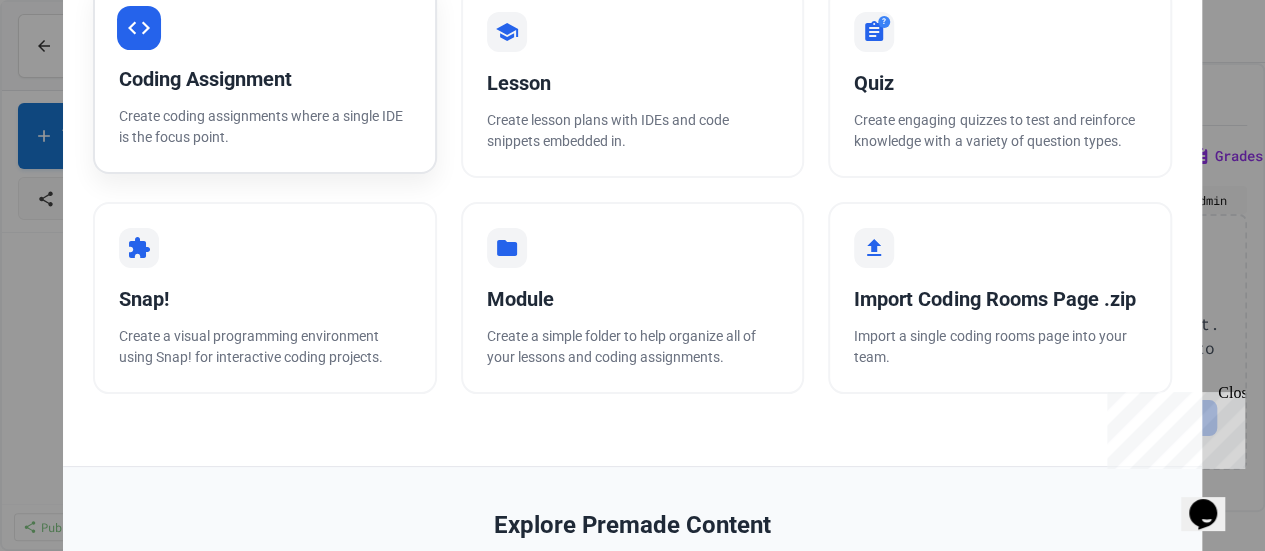 click on "Coding Assignment Create coding assignments where a single IDE is the focus point." at bounding box center (265, 78) 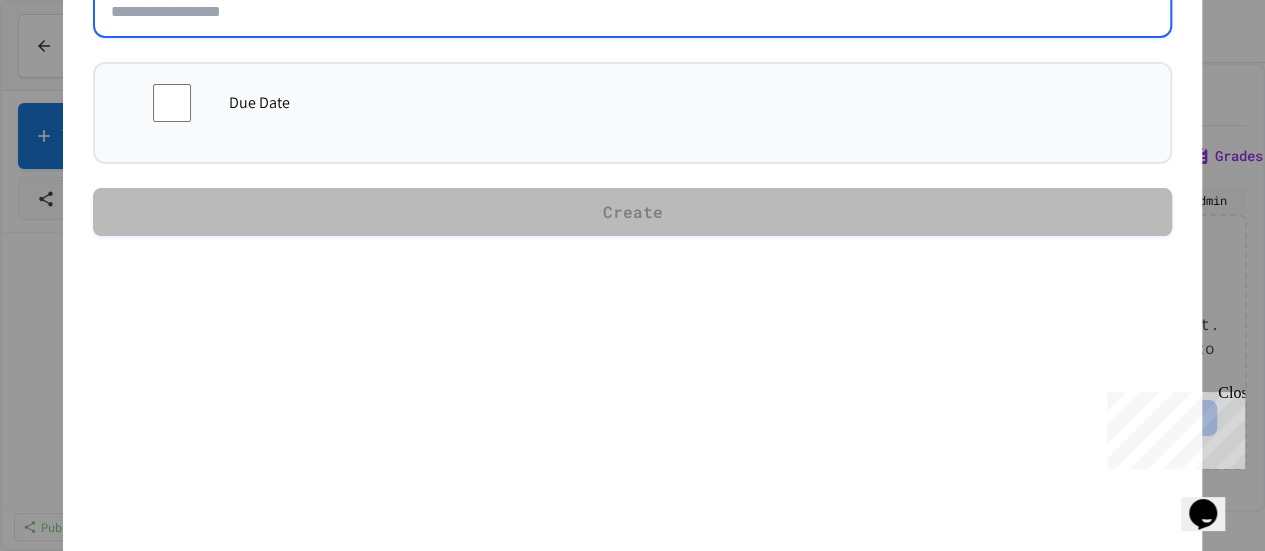 click at bounding box center [632, 12] 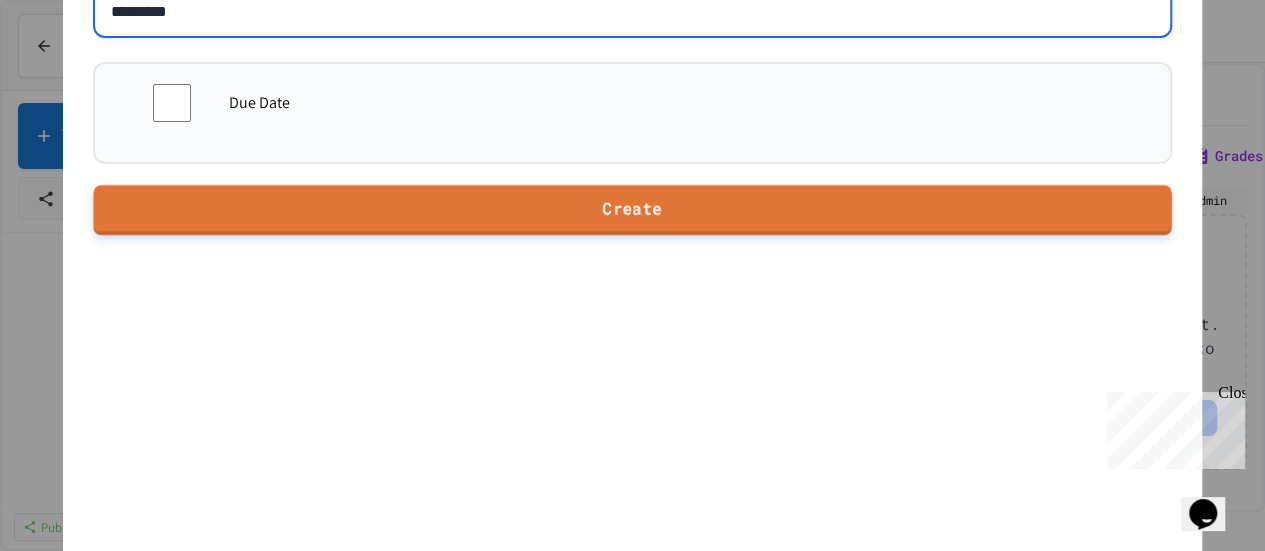 type on "*********" 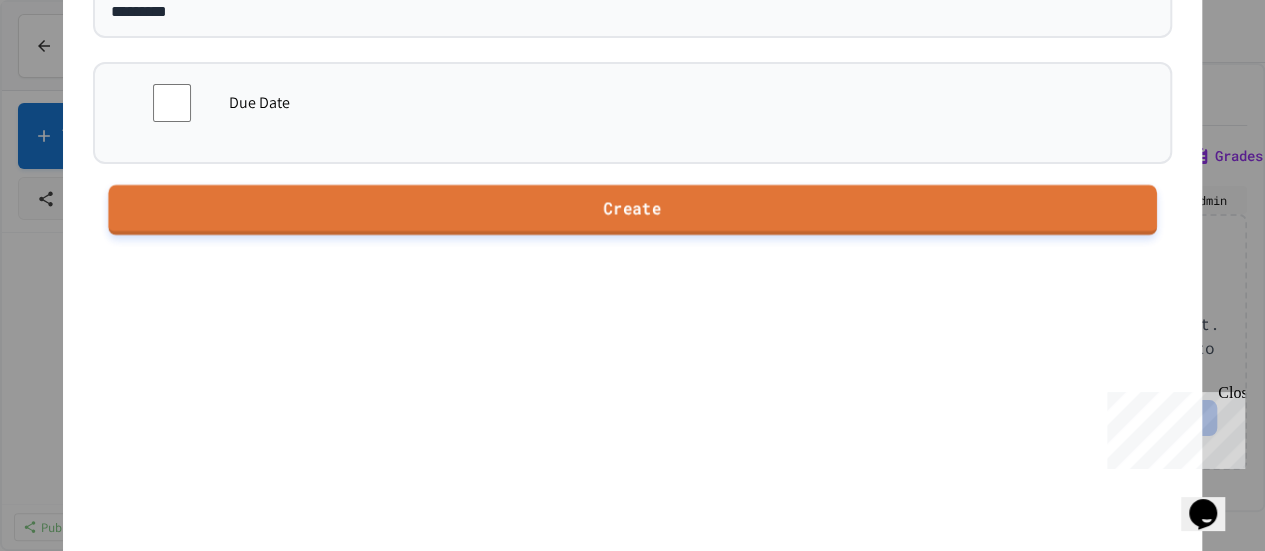 click on "Create" at bounding box center [633, 209] 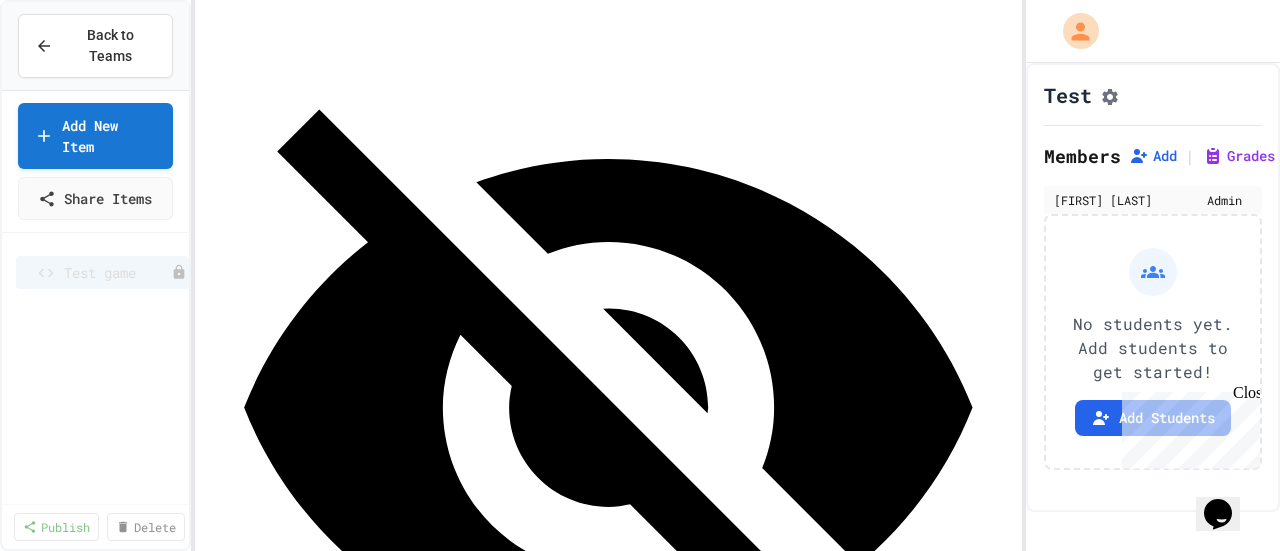 scroll, scrollTop: 0, scrollLeft: 90, axis: horizontal 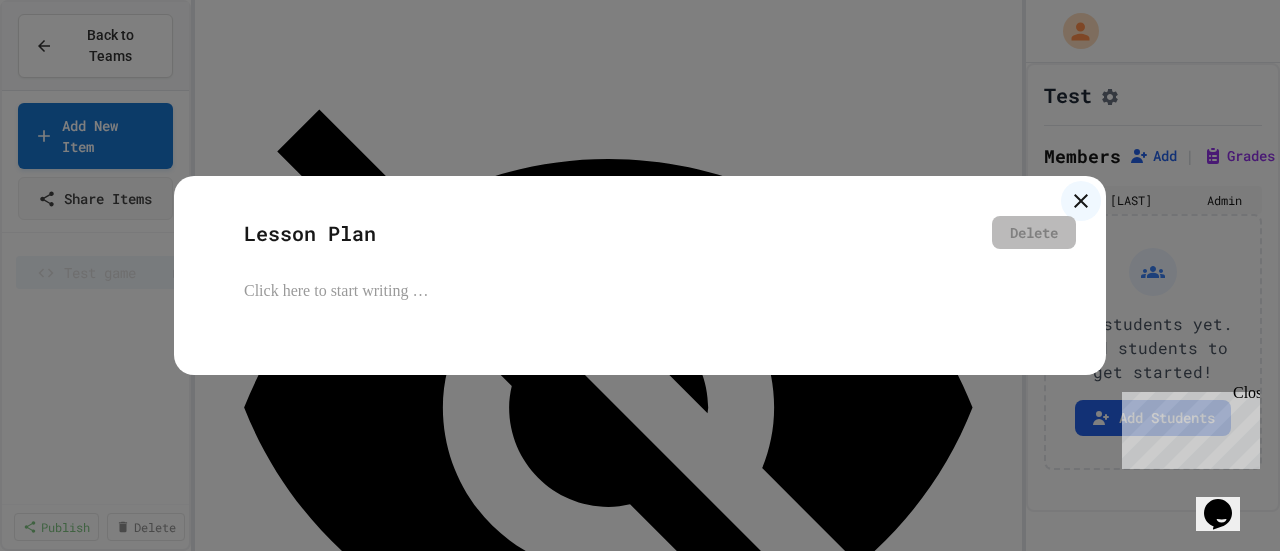 click 